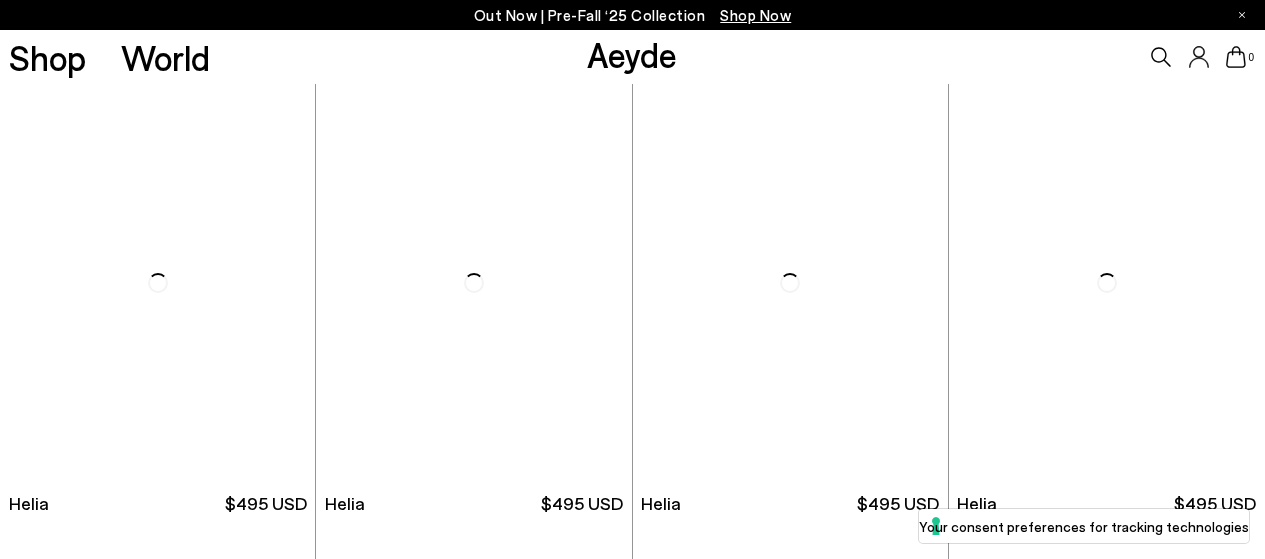 scroll, scrollTop: 0, scrollLeft: 0, axis: both 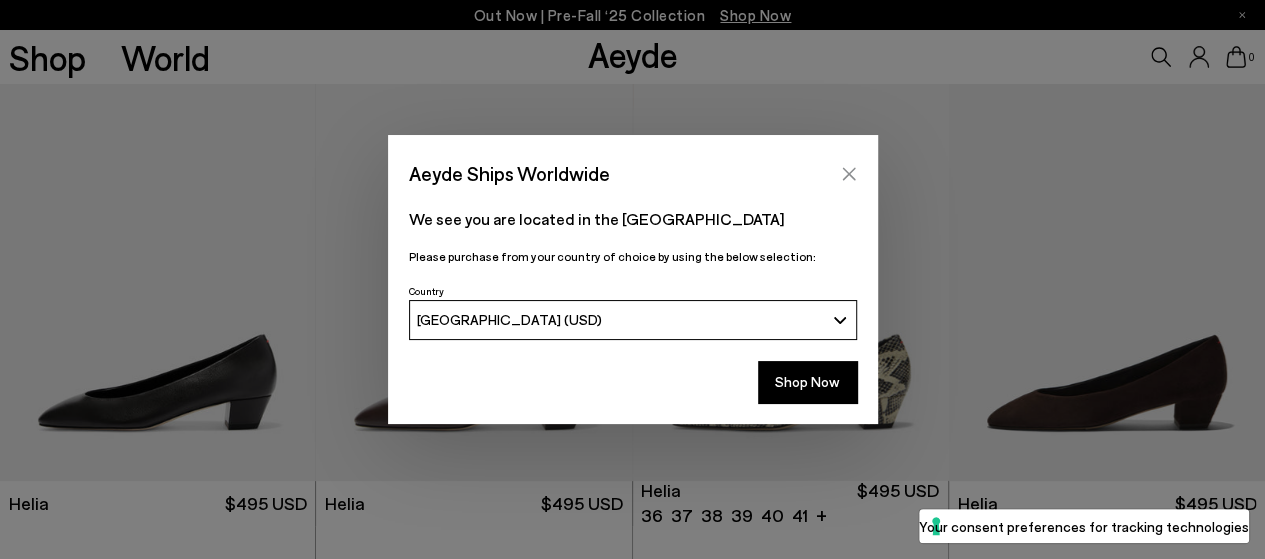 click at bounding box center [849, 174] 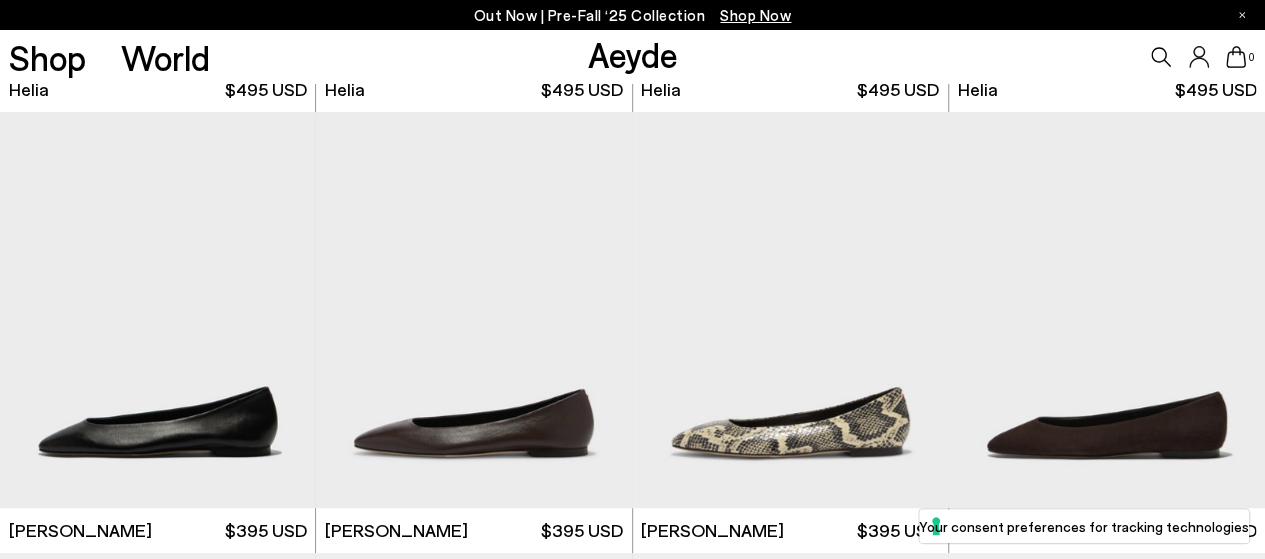 scroll, scrollTop: 493, scrollLeft: 0, axis: vertical 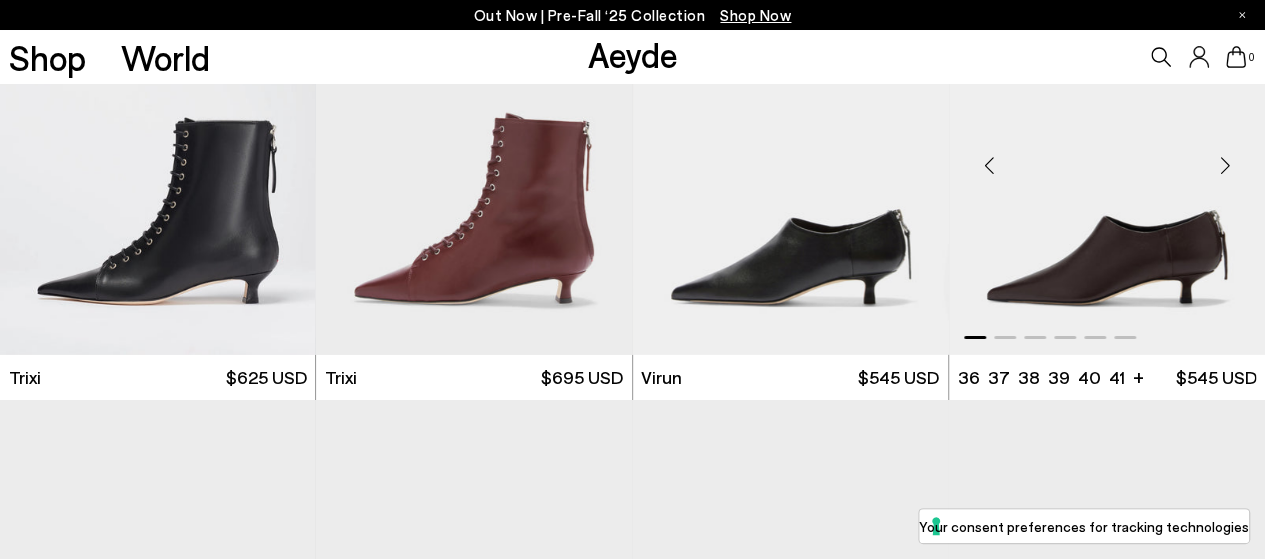 click at bounding box center [1107, 157] 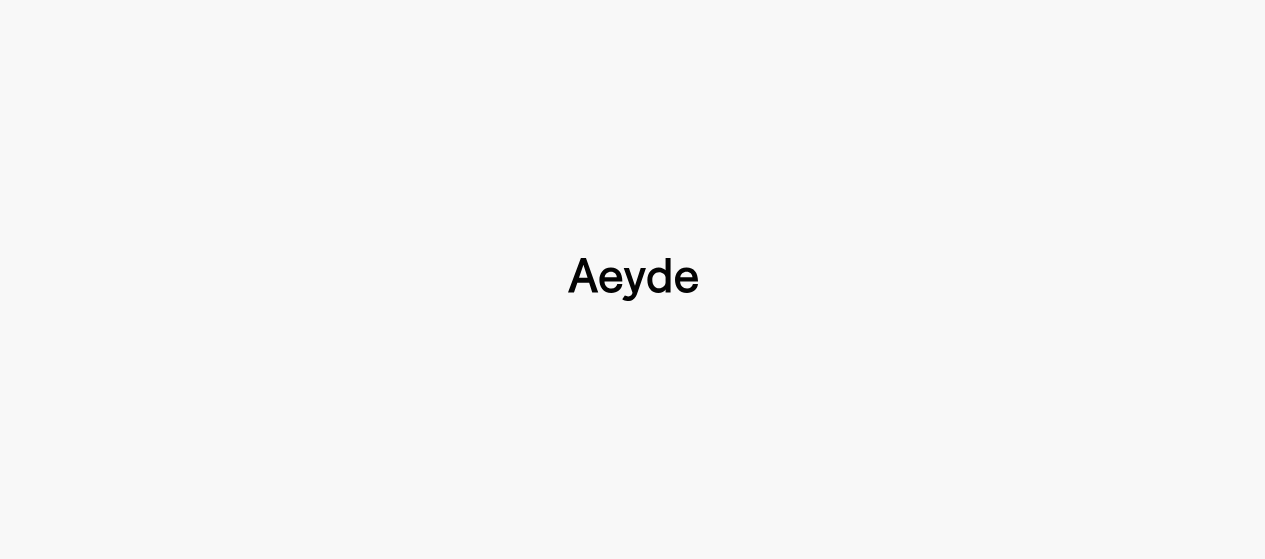 type 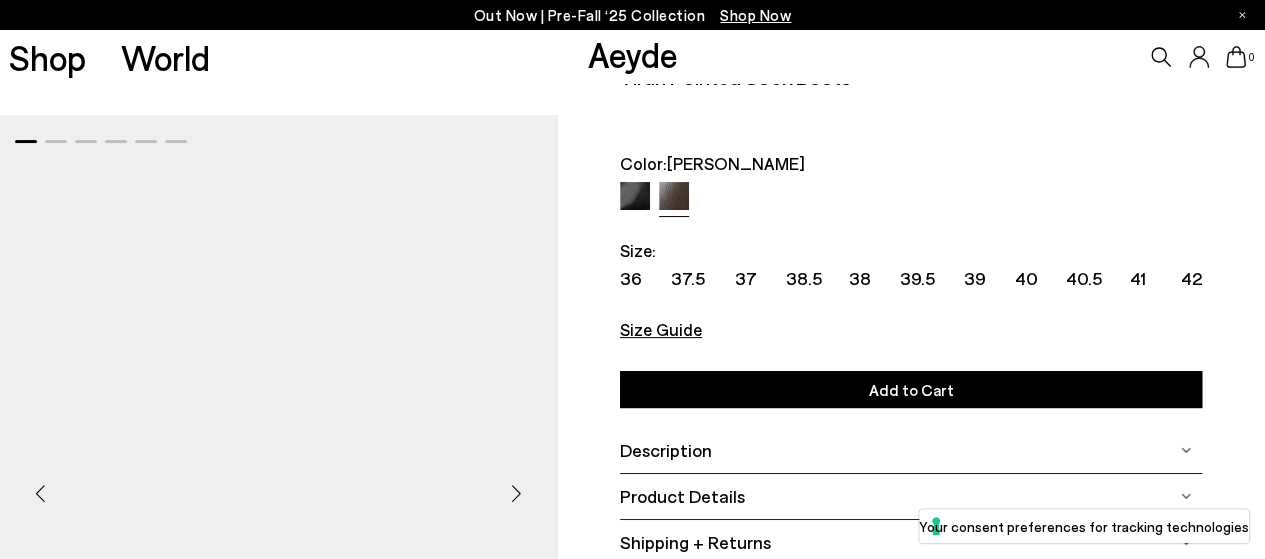 scroll, scrollTop: 70, scrollLeft: 0, axis: vertical 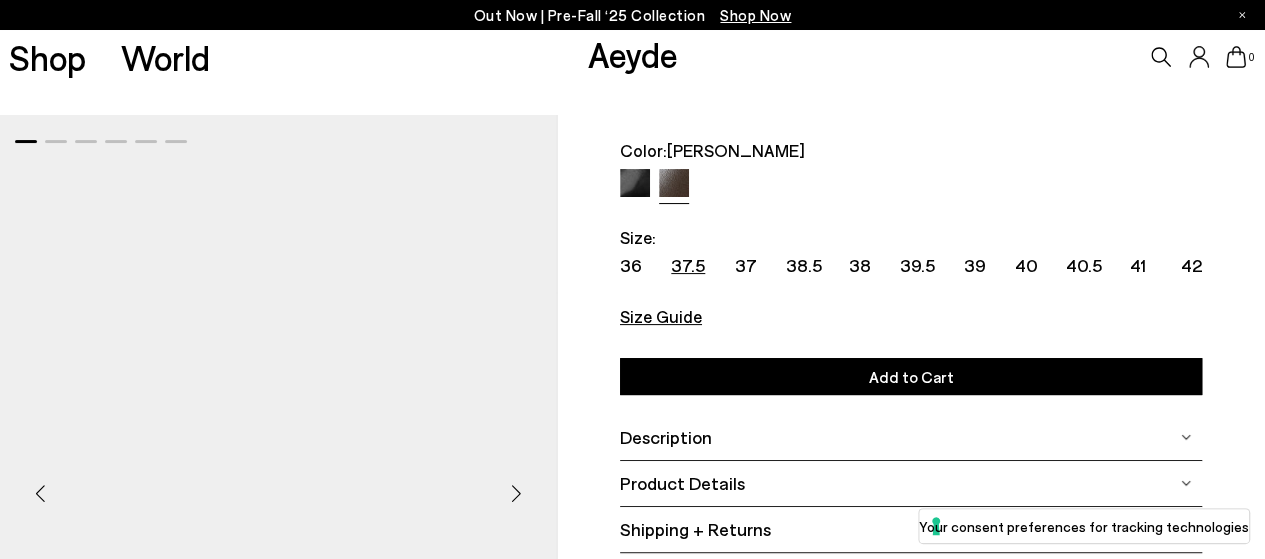 click on "37.5" at bounding box center (688, 265) 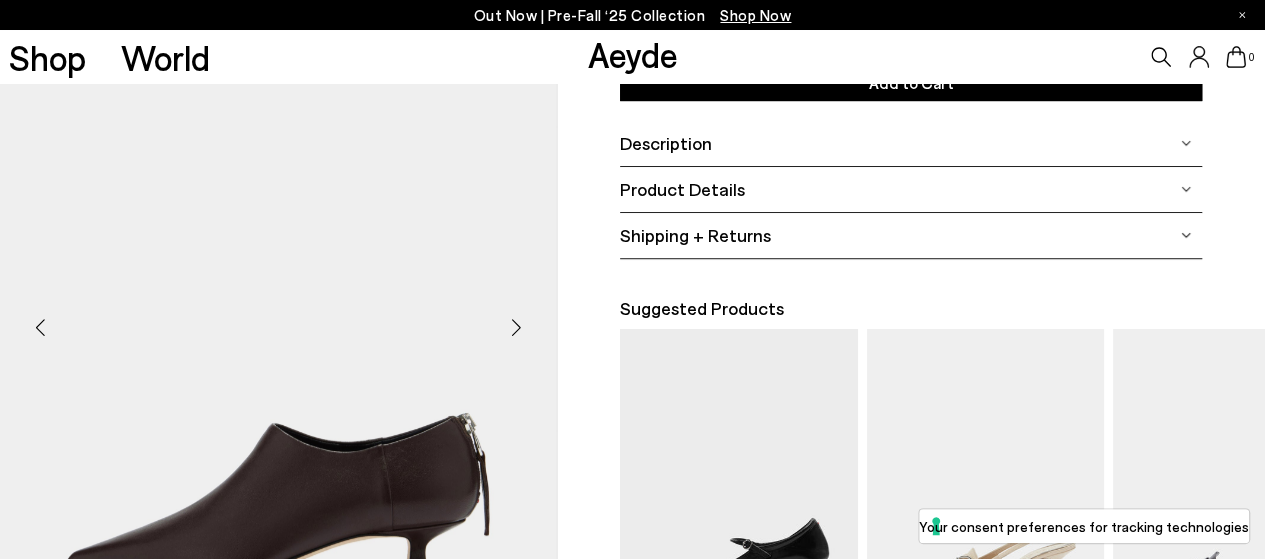 scroll, scrollTop: 403, scrollLeft: 0, axis: vertical 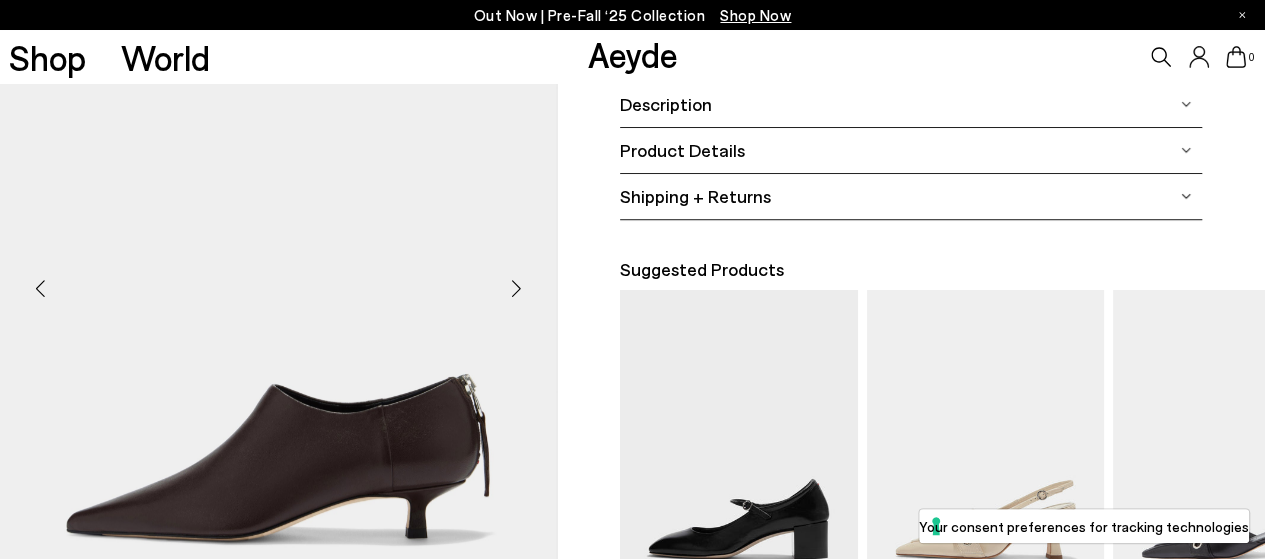 click at bounding box center [517, 289] 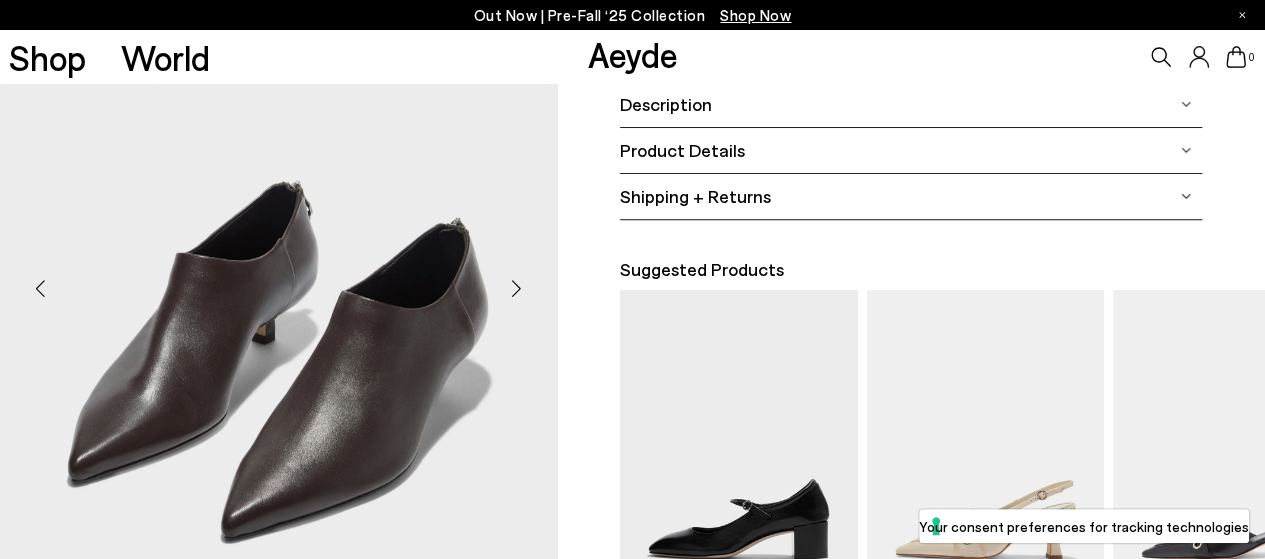 click at bounding box center (517, 289) 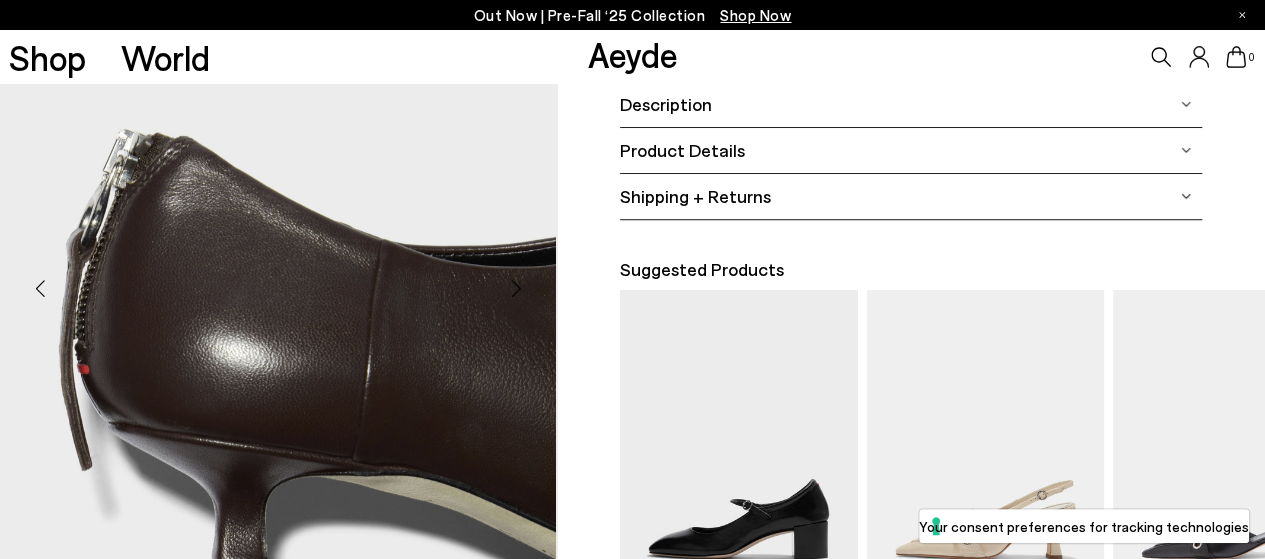 click at bounding box center [517, 289] 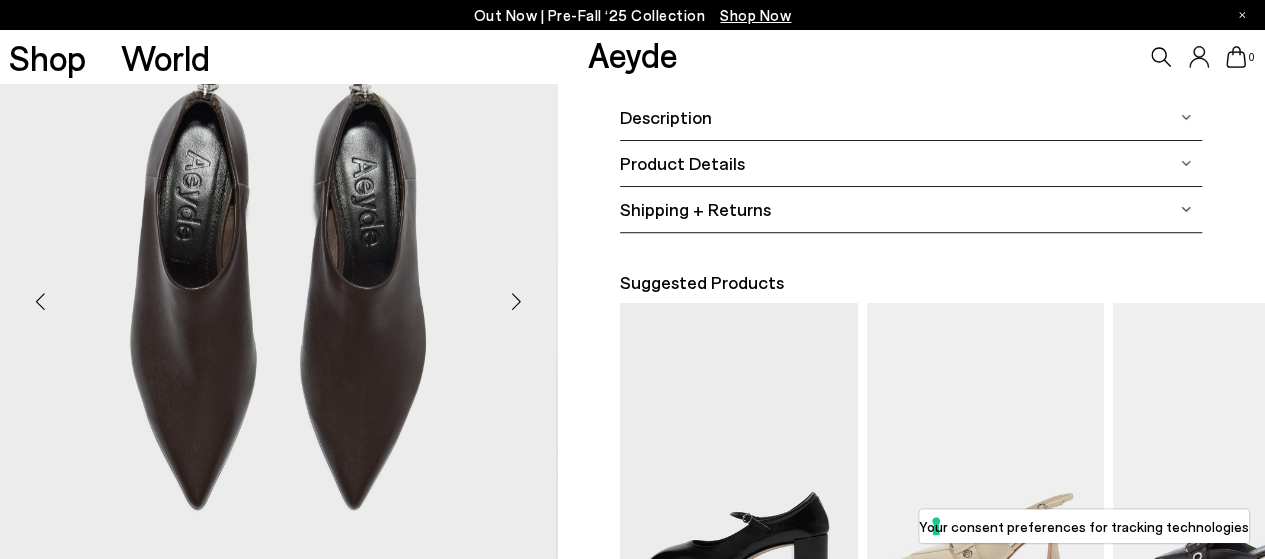 scroll, scrollTop: 403, scrollLeft: 0, axis: vertical 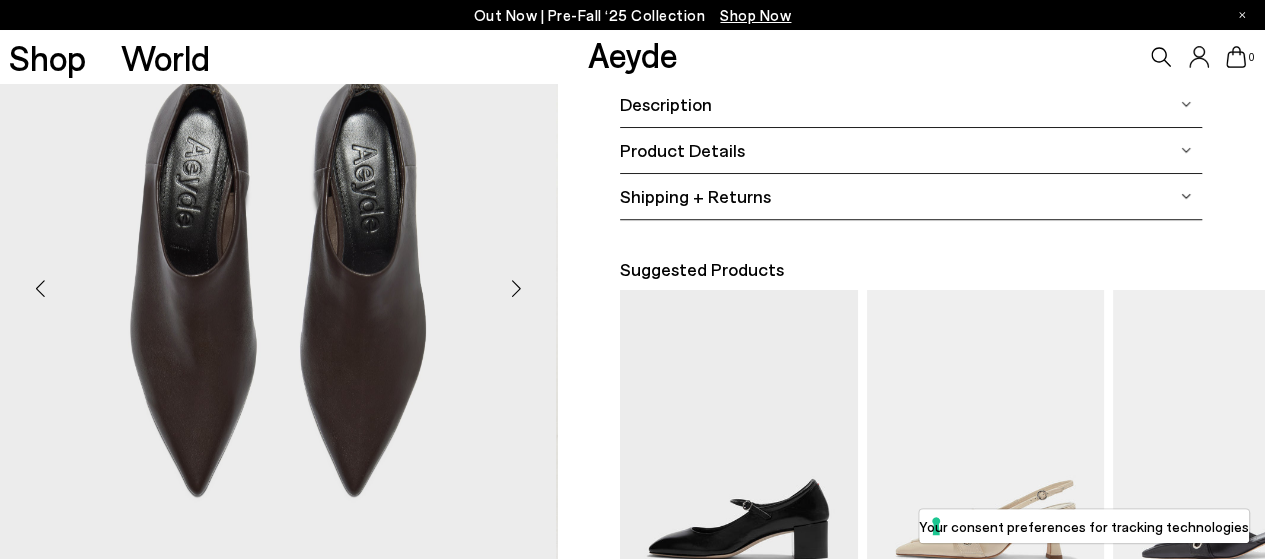click at bounding box center (517, 289) 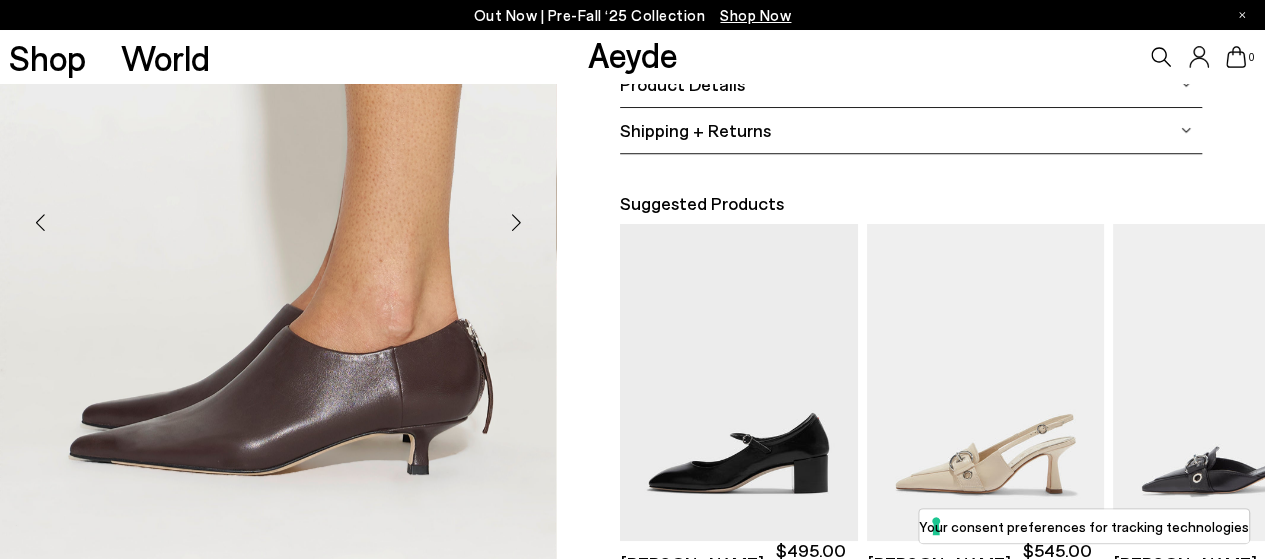 scroll, scrollTop: 503, scrollLeft: 0, axis: vertical 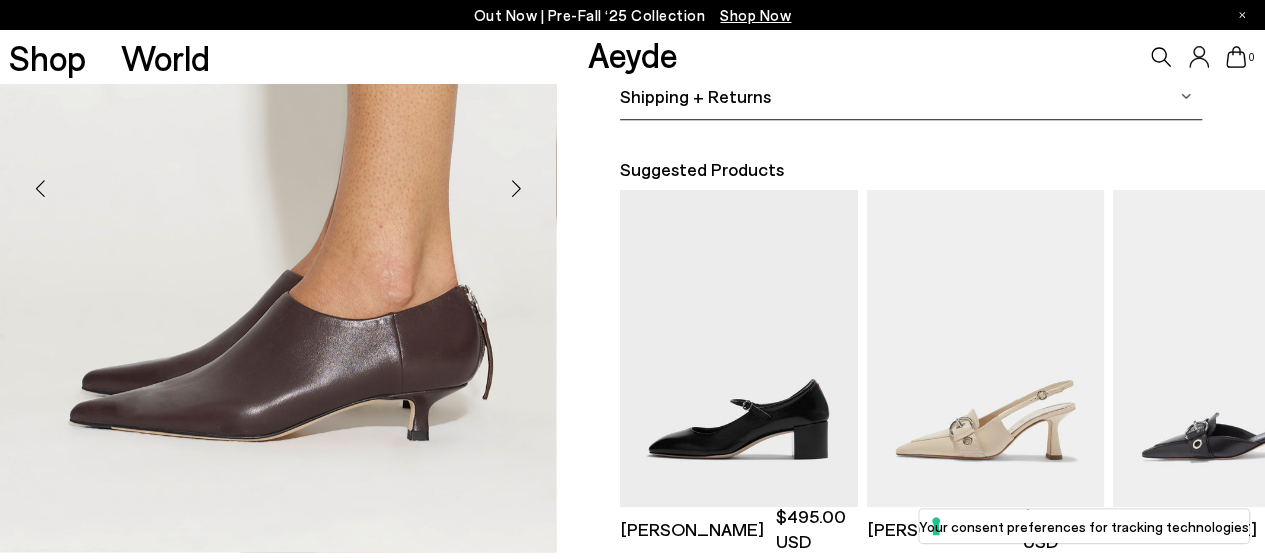 click at bounding box center (517, 189) 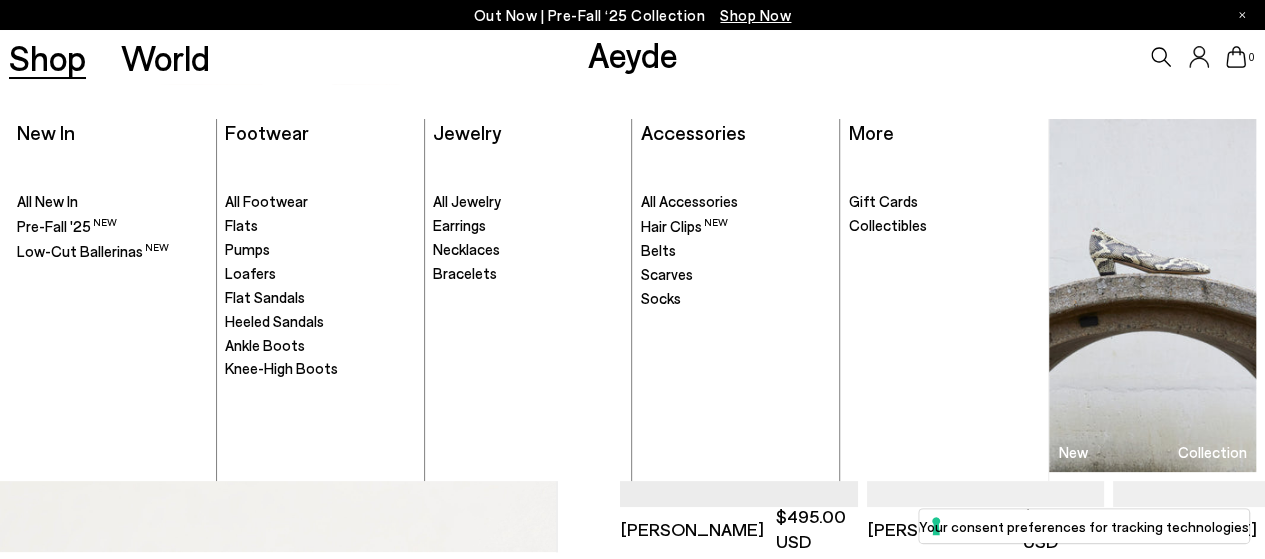 scroll, scrollTop: 70, scrollLeft: 0, axis: vertical 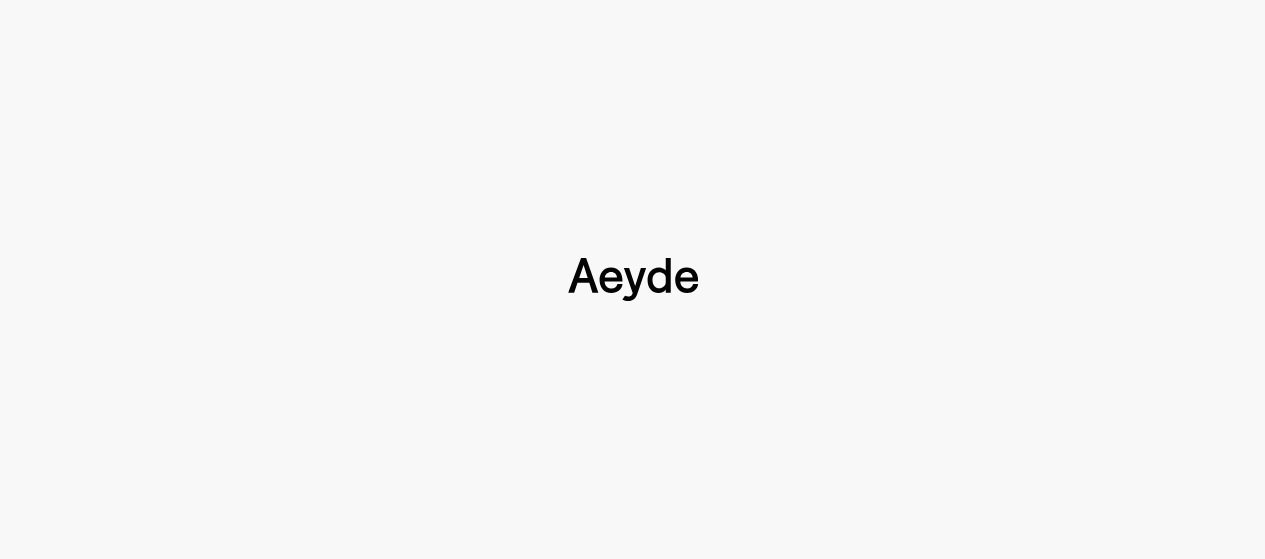type 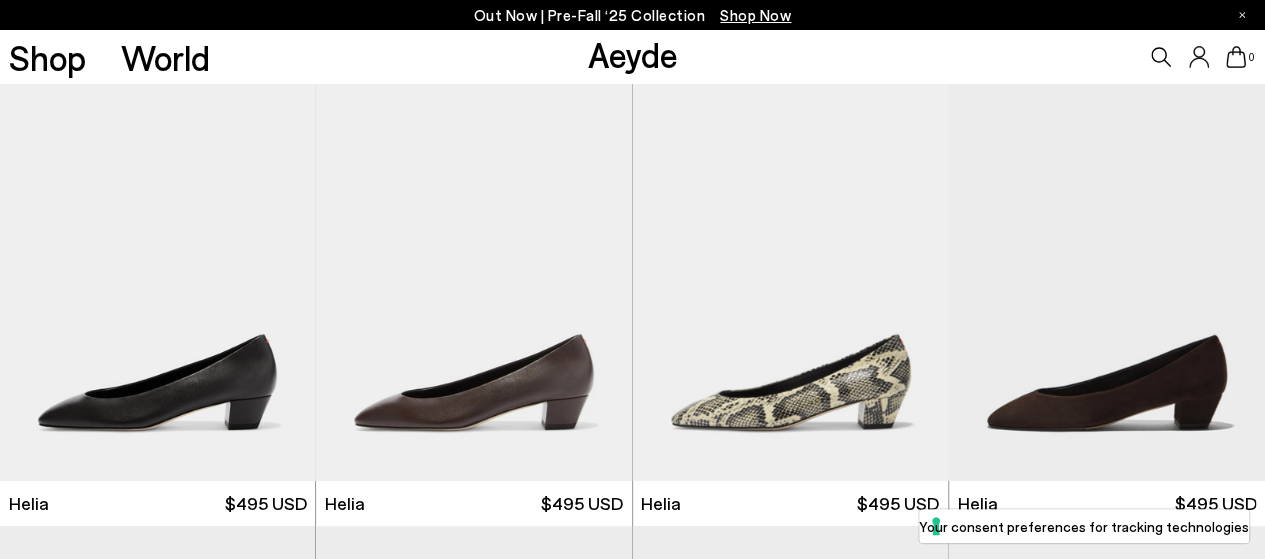 scroll, scrollTop: 7124, scrollLeft: 0, axis: vertical 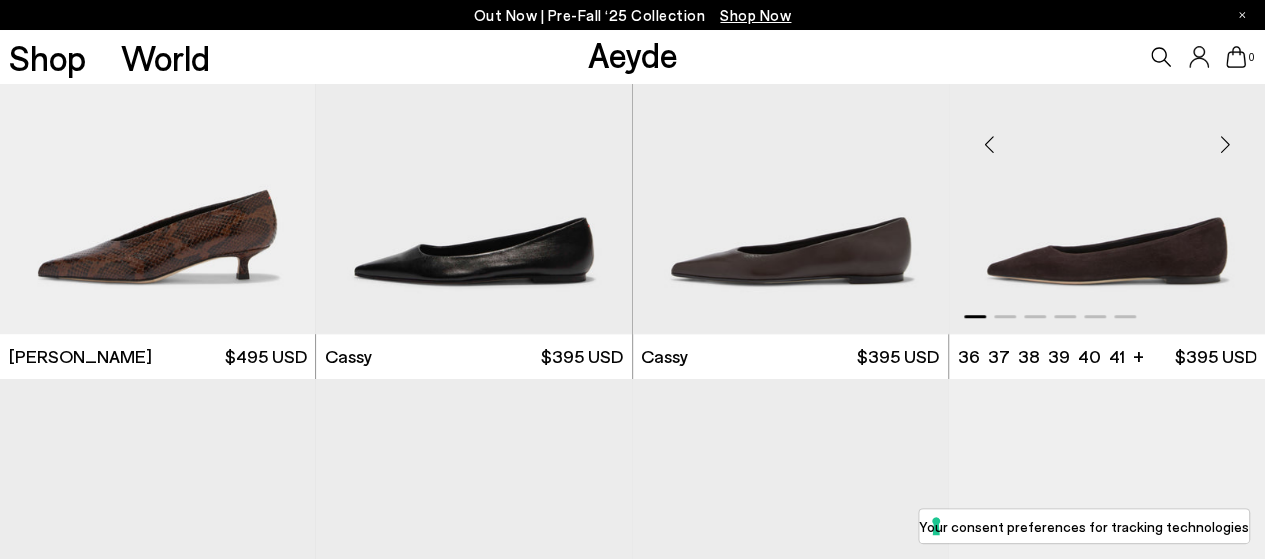 click at bounding box center (1225, 144) 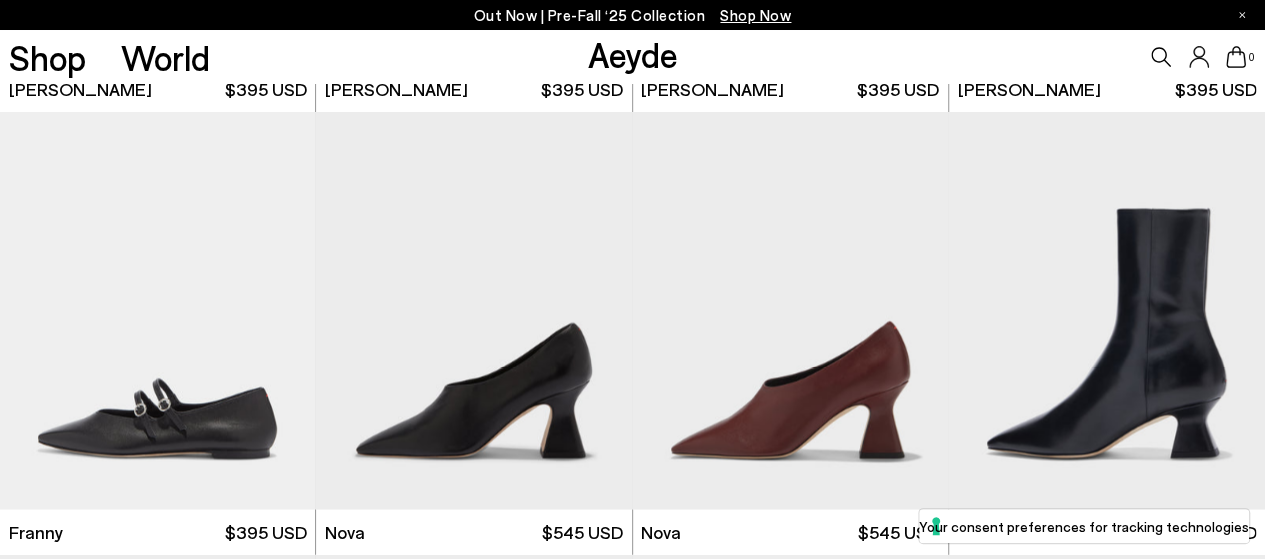 scroll, scrollTop: 9316, scrollLeft: 0, axis: vertical 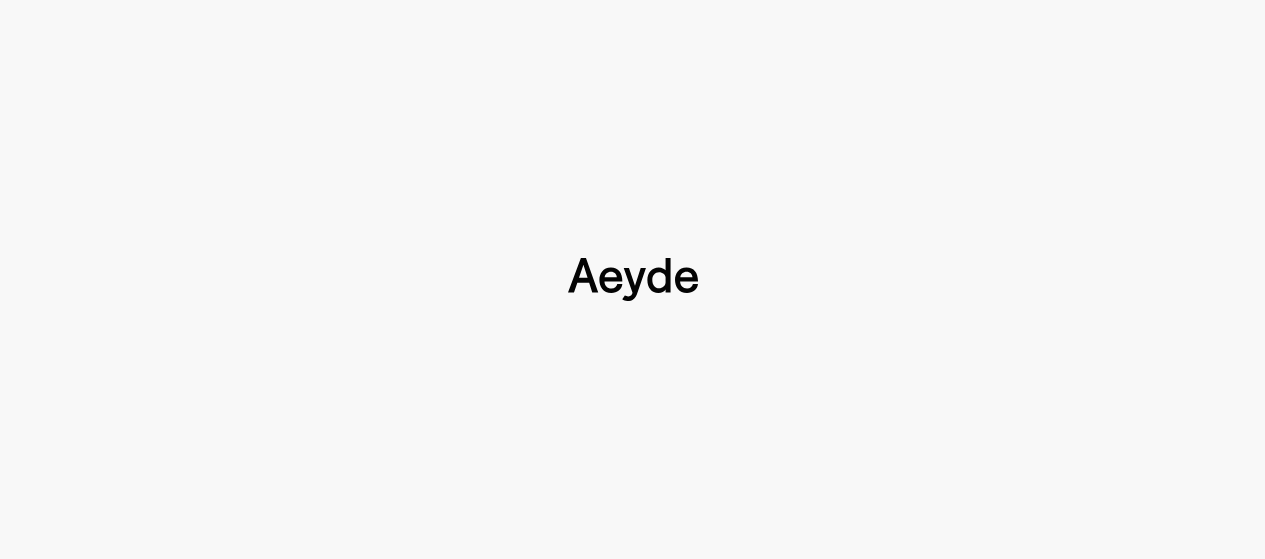 type 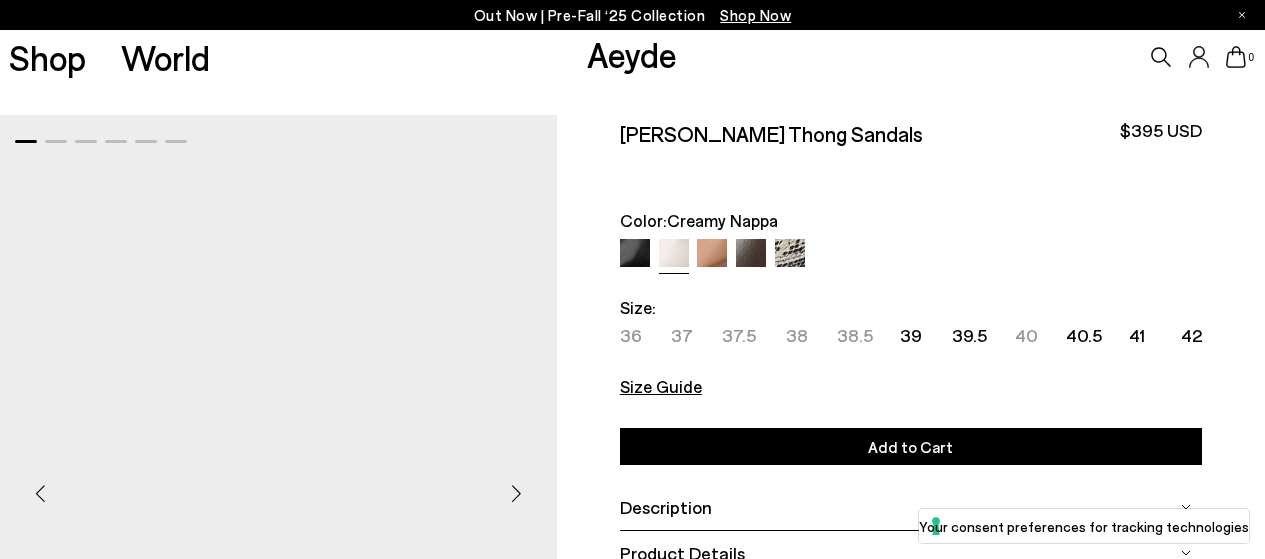 scroll, scrollTop: 0, scrollLeft: 0, axis: both 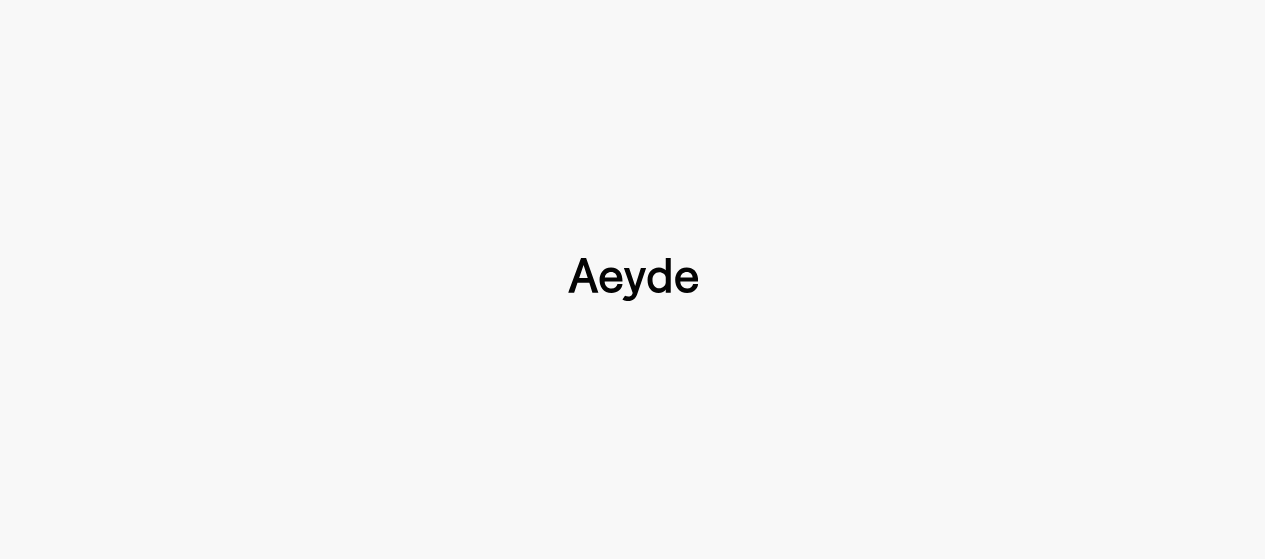 type 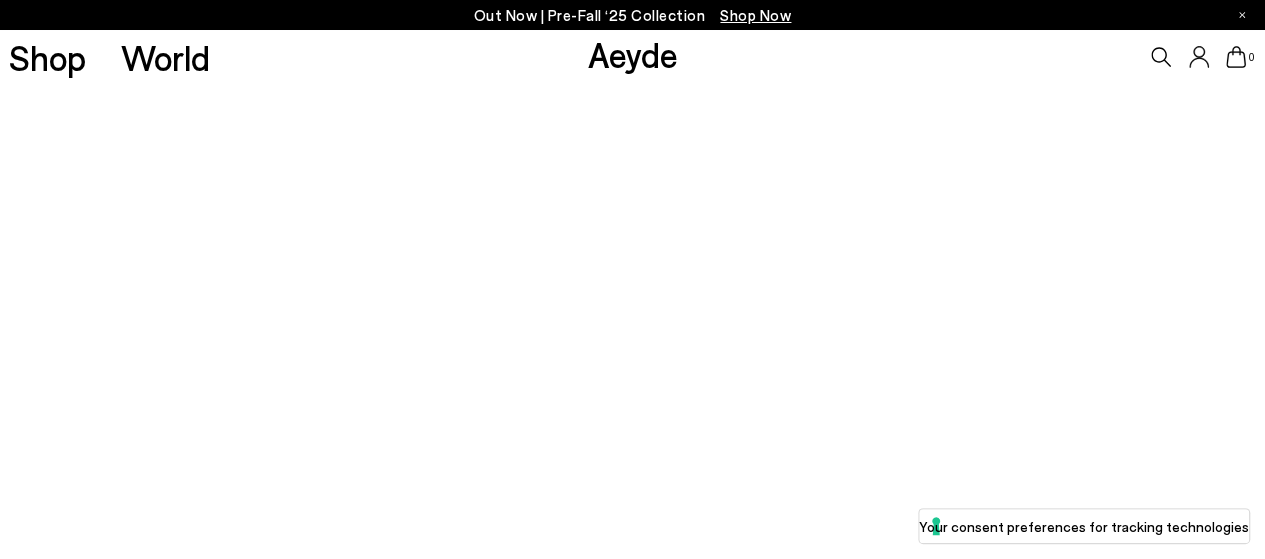 scroll, scrollTop: 2850, scrollLeft: 0, axis: vertical 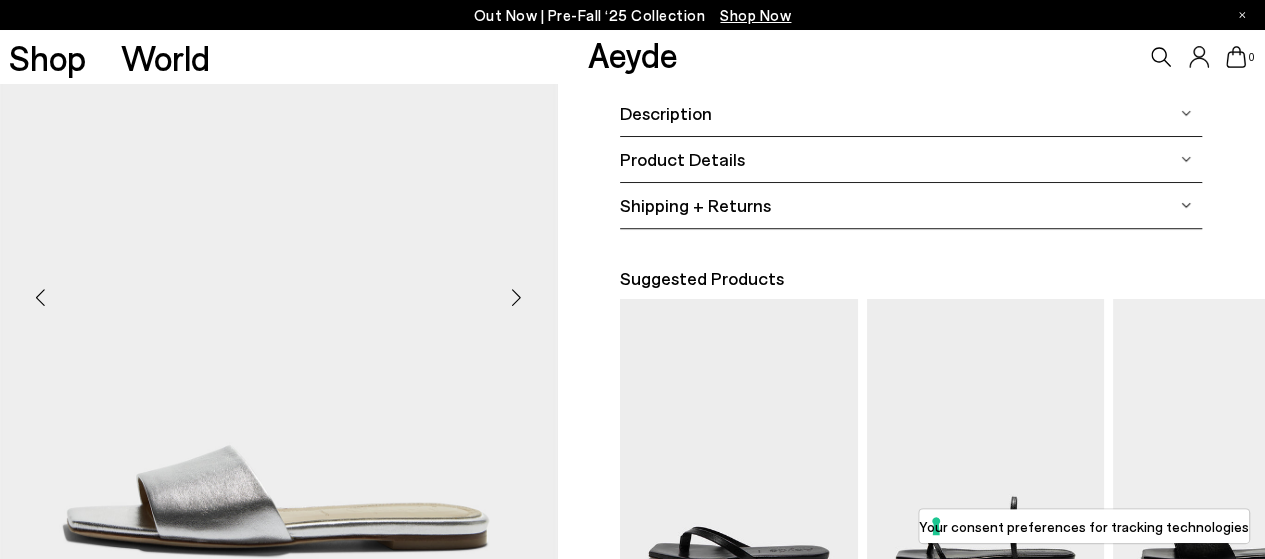 click at bounding box center (517, 298) 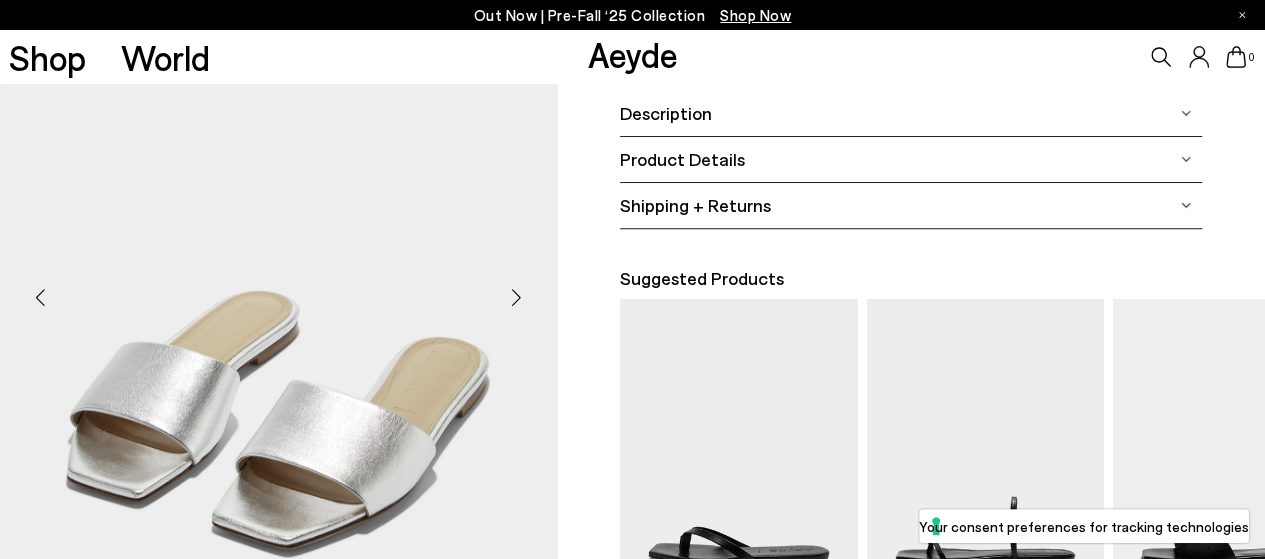 click at bounding box center (517, 298) 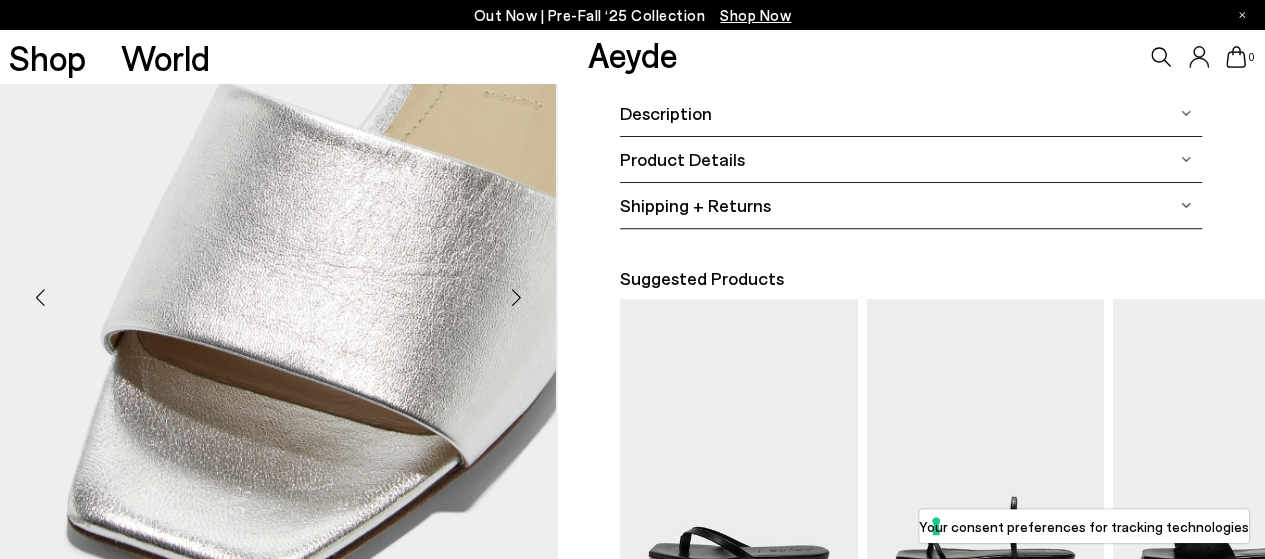 click at bounding box center [517, 298] 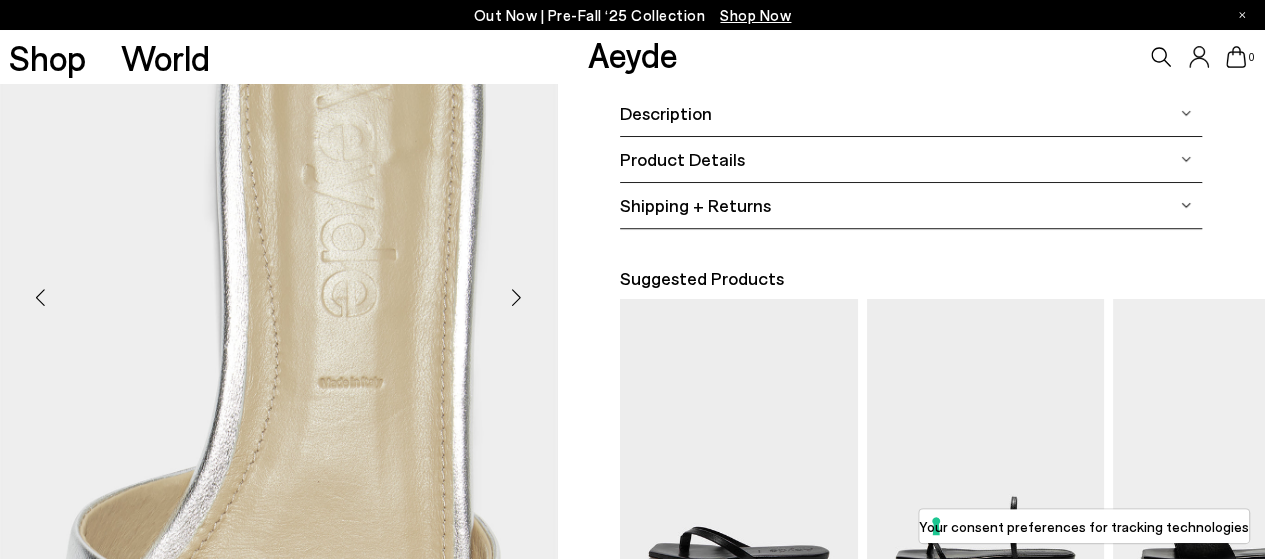 click at bounding box center (517, 298) 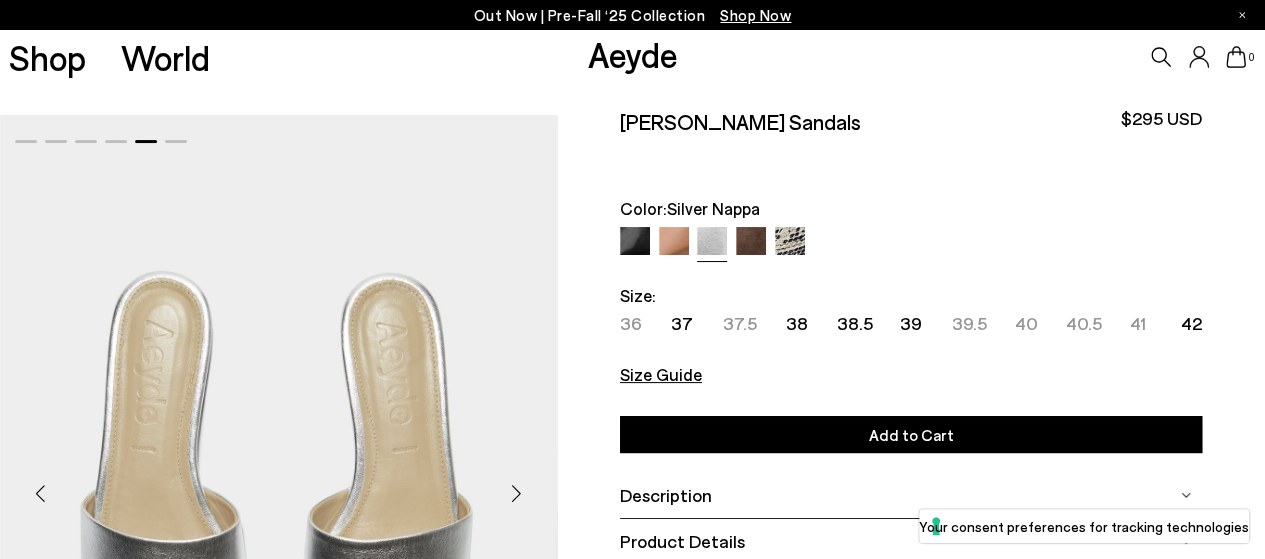 scroll, scrollTop: 0, scrollLeft: 0, axis: both 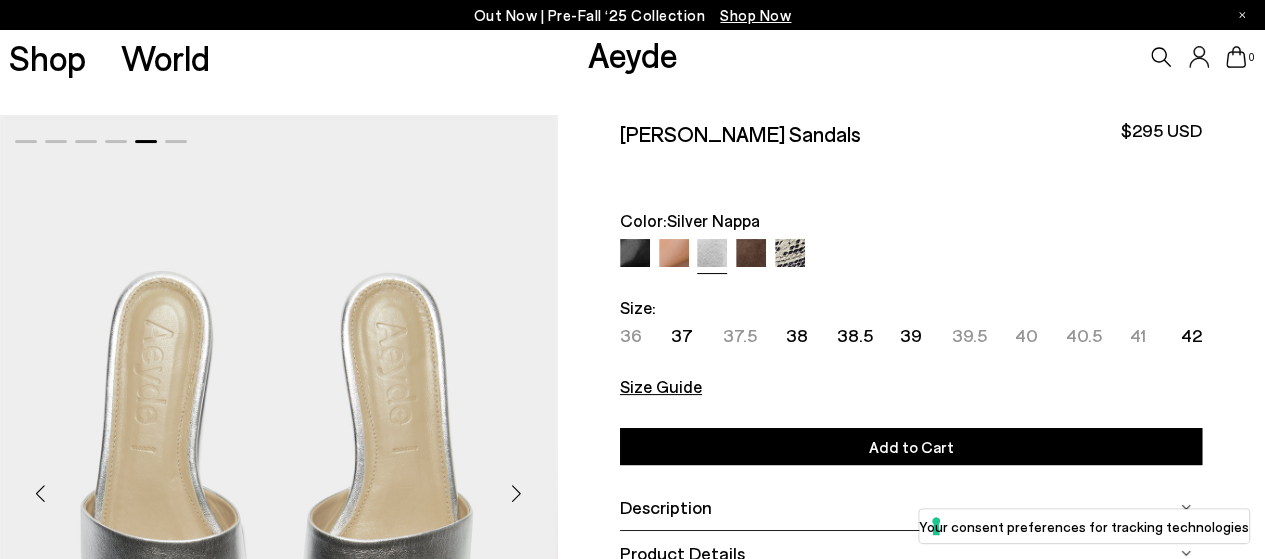 click at bounding box center [674, 254] 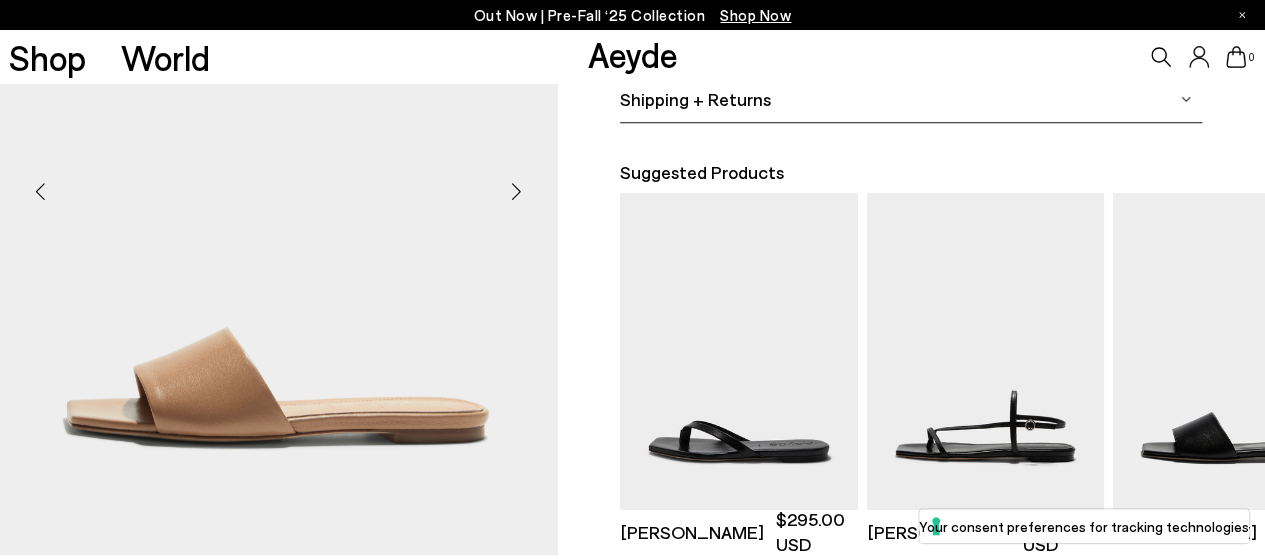 scroll, scrollTop: 533, scrollLeft: 0, axis: vertical 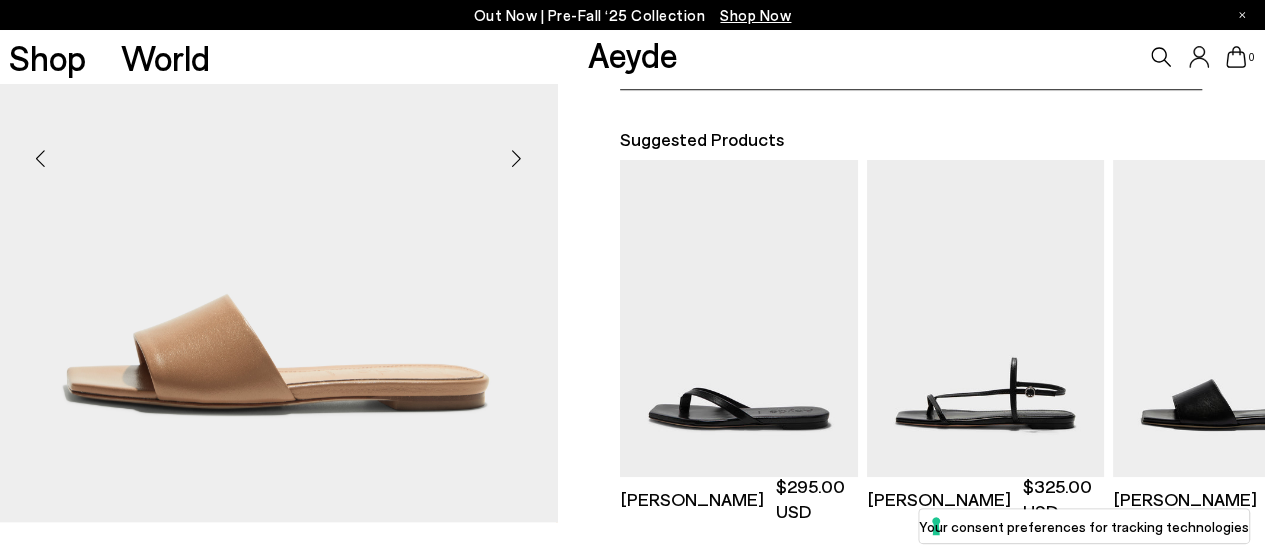 click at bounding box center [517, 159] 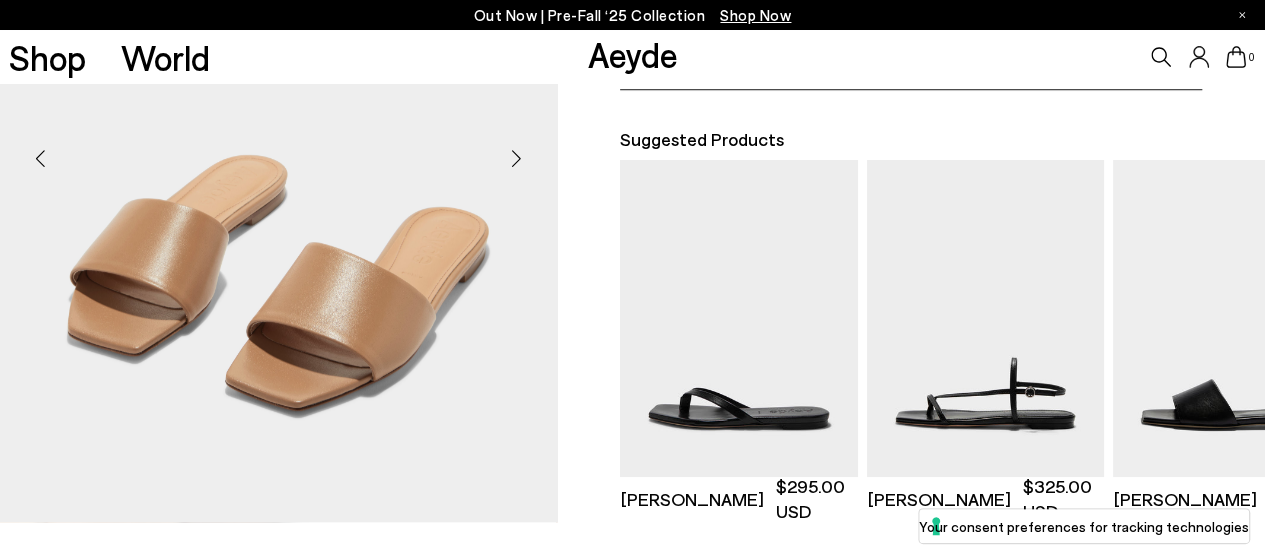 click at bounding box center (517, 159) 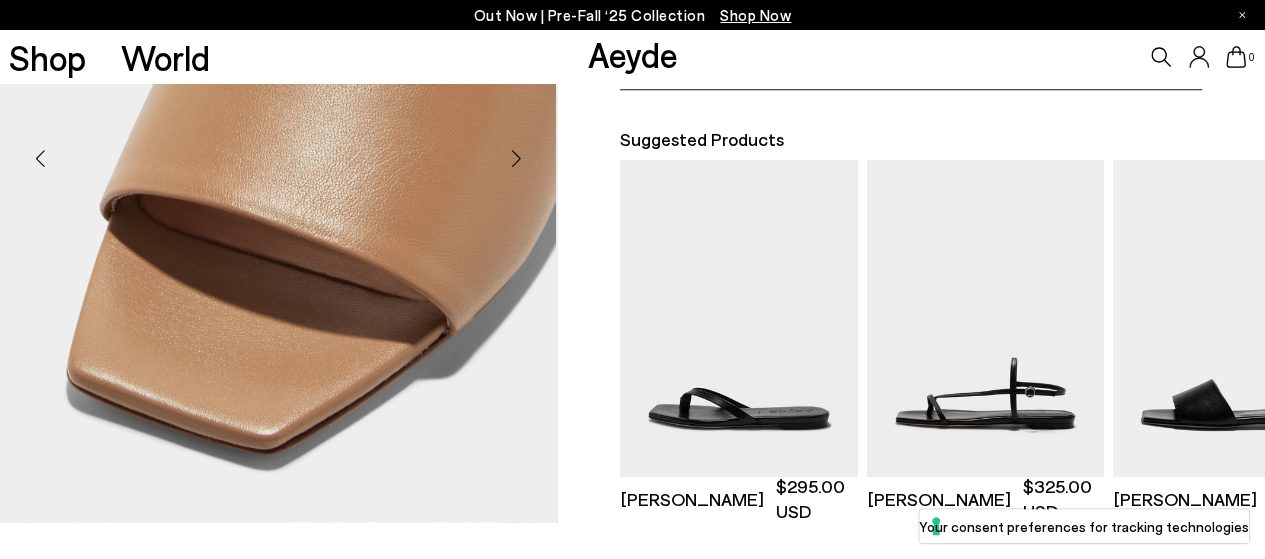 click at bounding box center [517, 159] 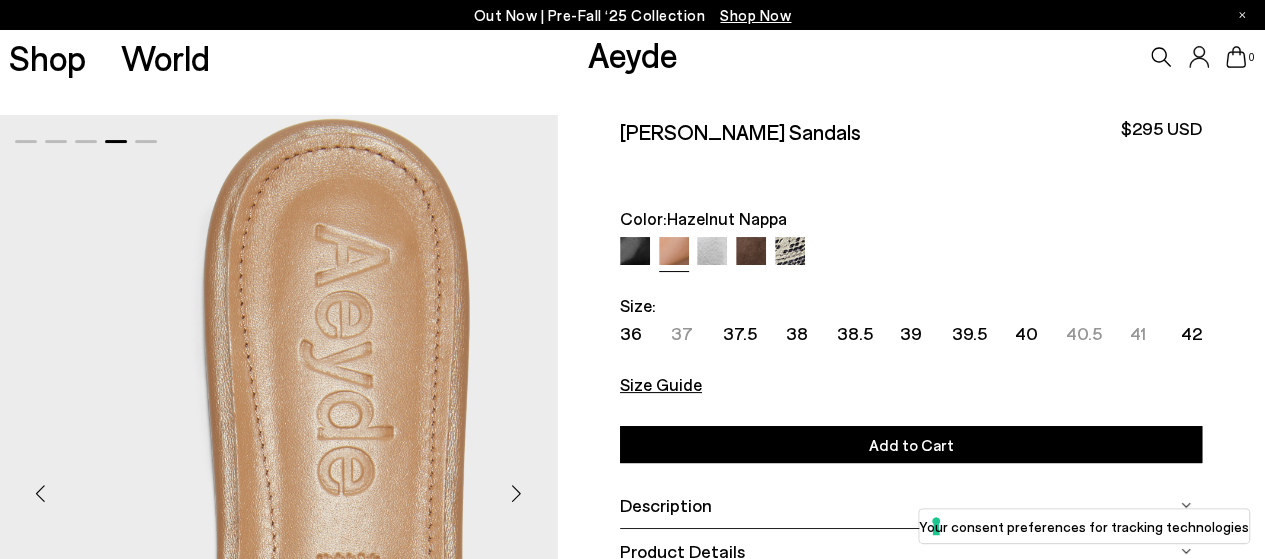 scroll, scrollTop: 0, scrollLeft: 0, axis: both 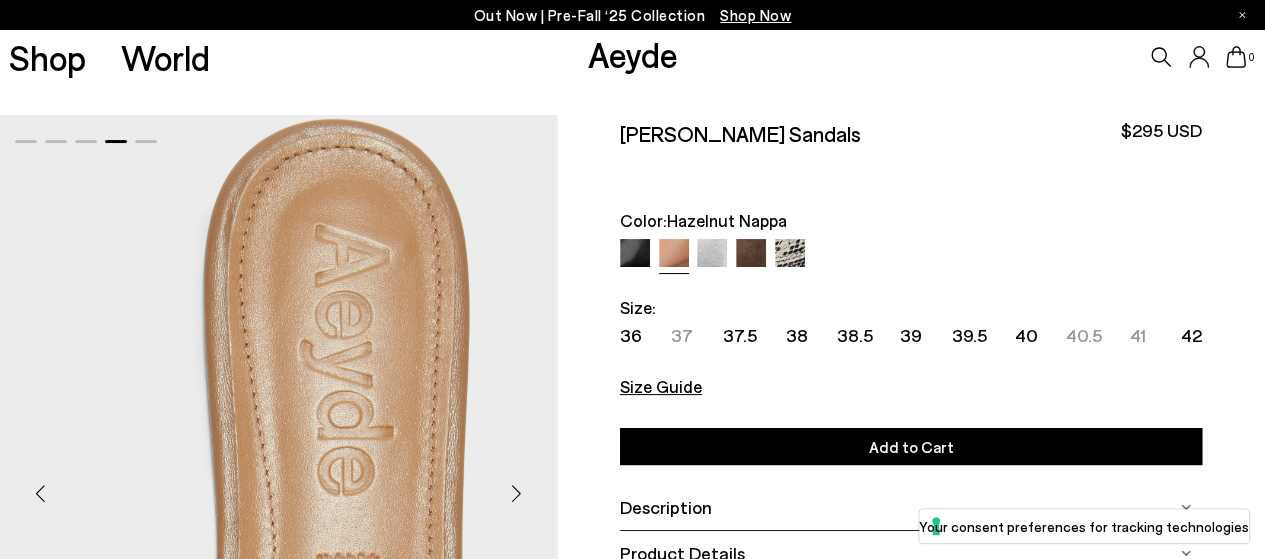 click 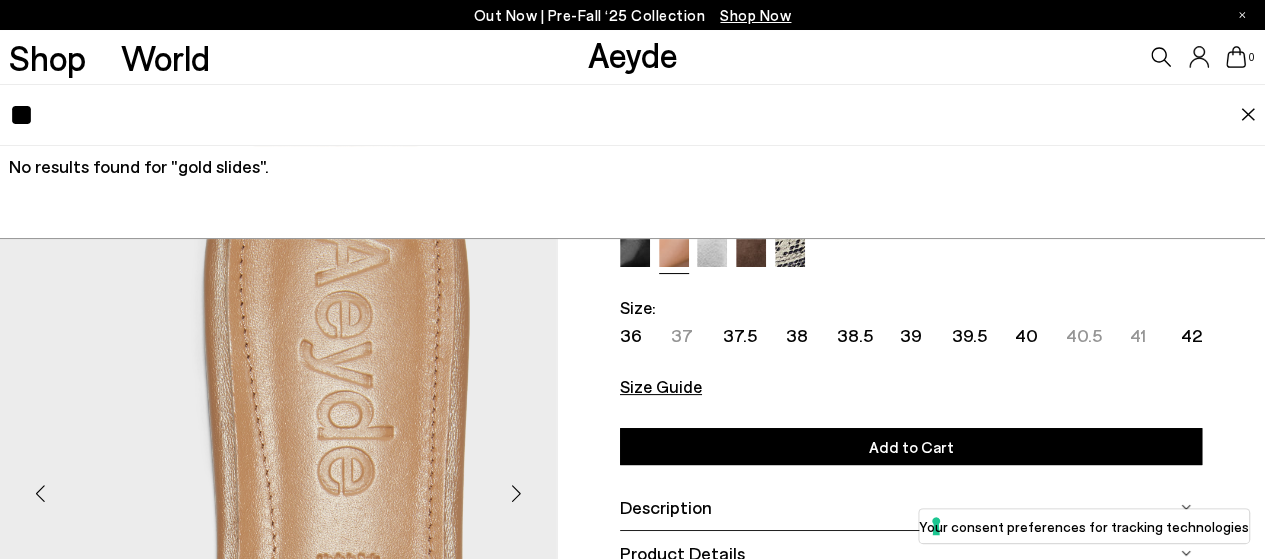 type on "*" 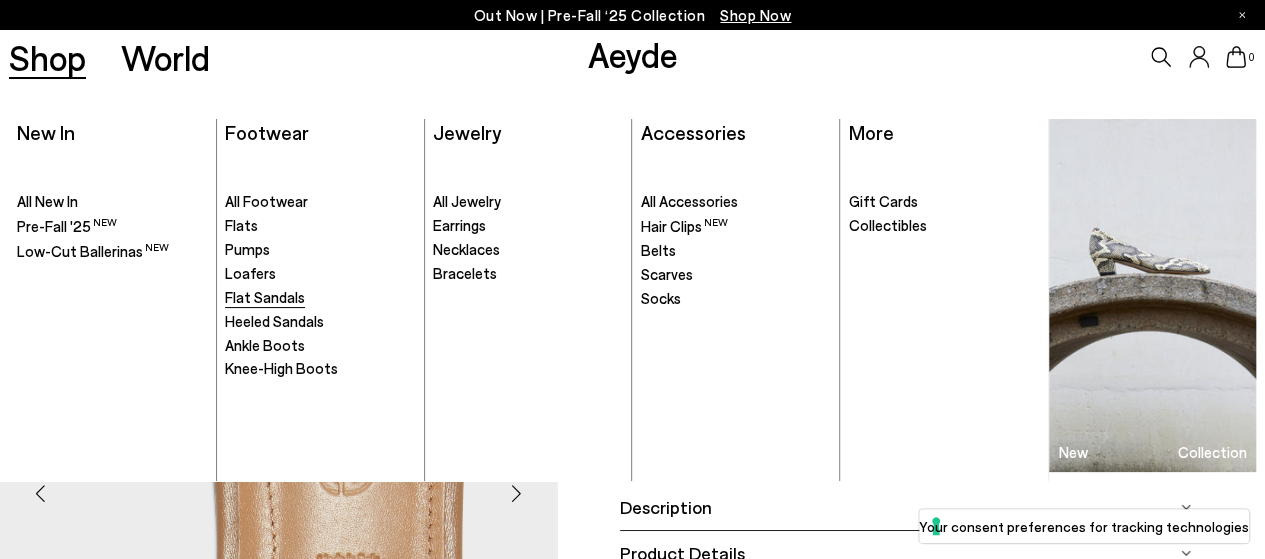 type 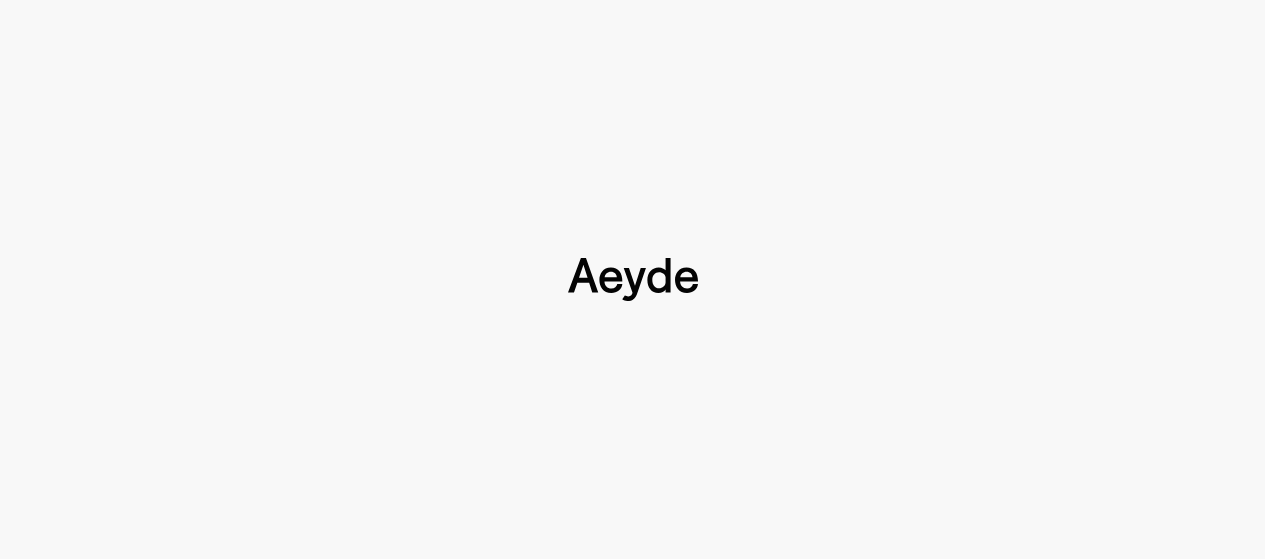 scroll, scrollTop: 0, scrollLeft: 0, axis: both 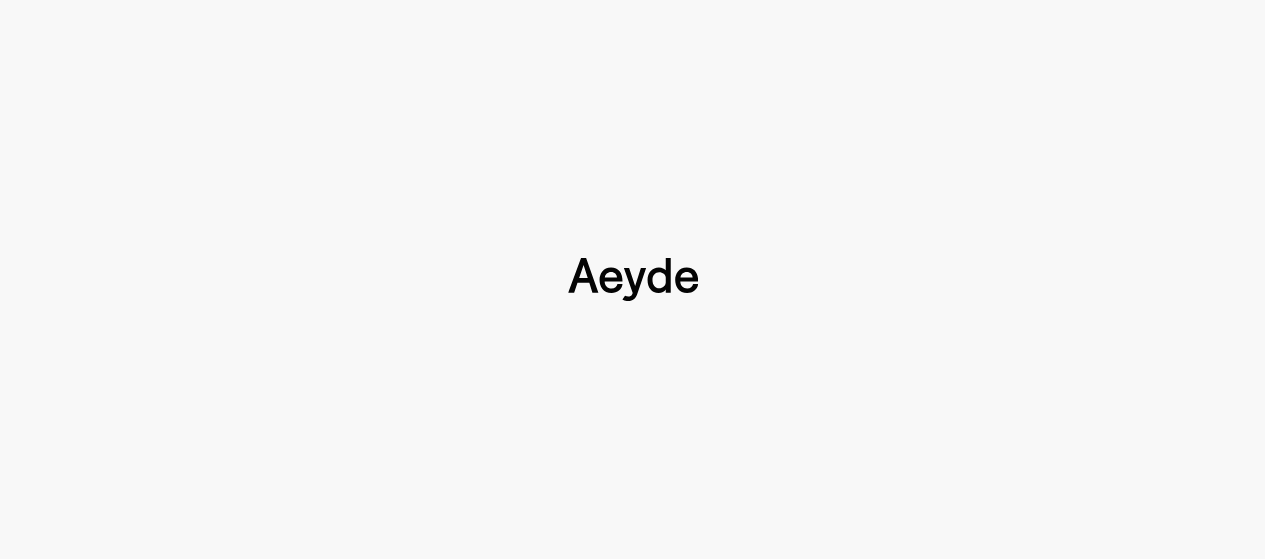 type 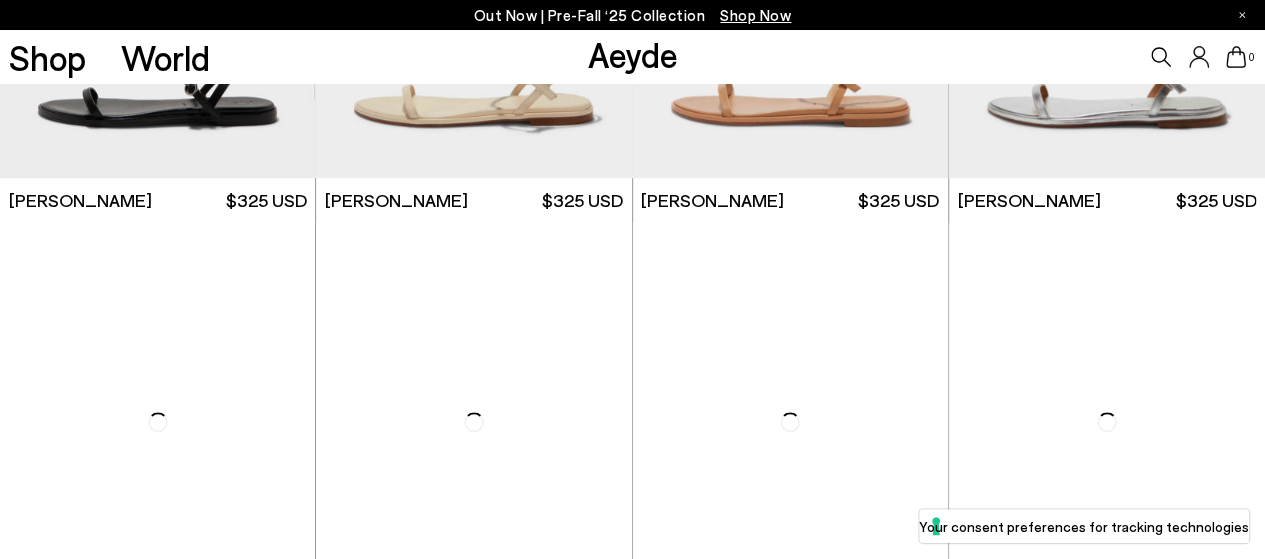 scroll, scrollTop: 0, scrollLeft: 0, axis: both 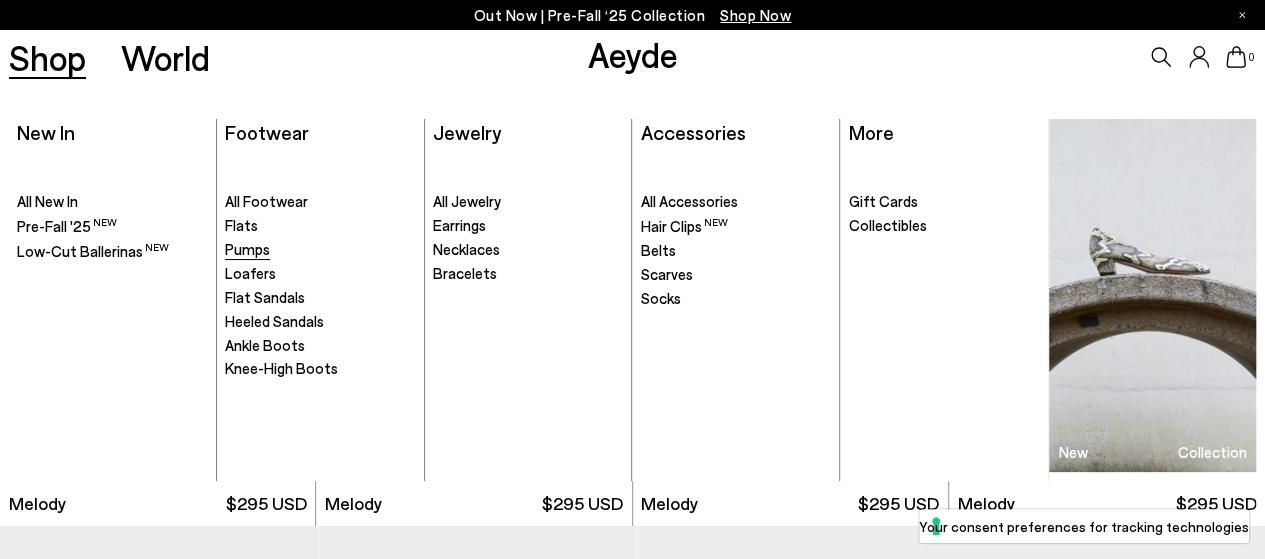click on "Pumps" at bounding box center [247, 249] 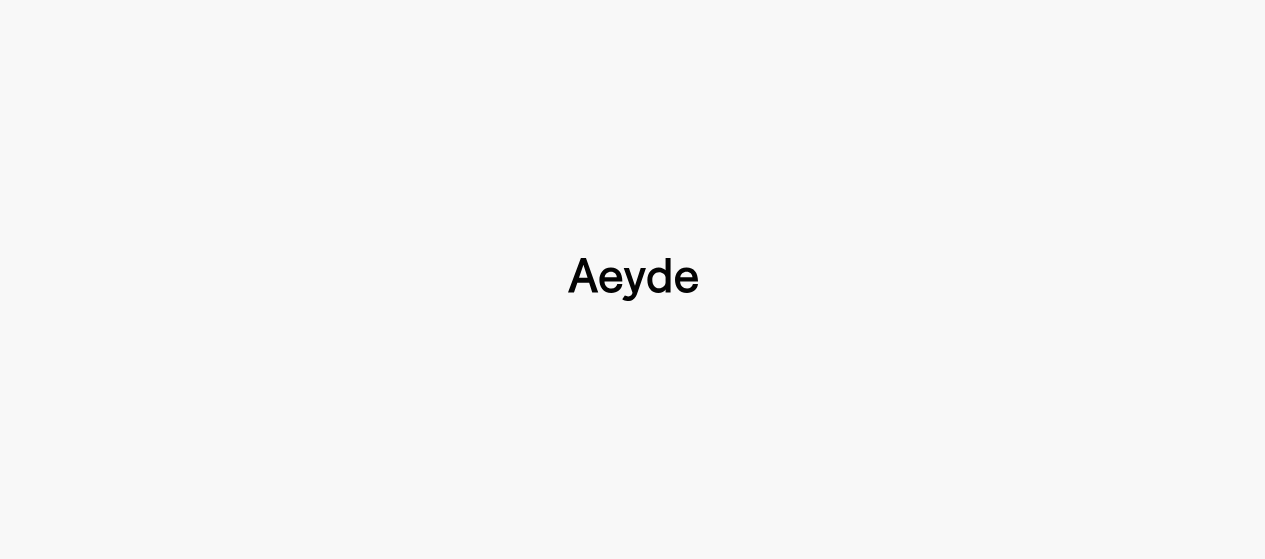 scroll, scrollTop: 0, scrollLeft: 0, axis: both 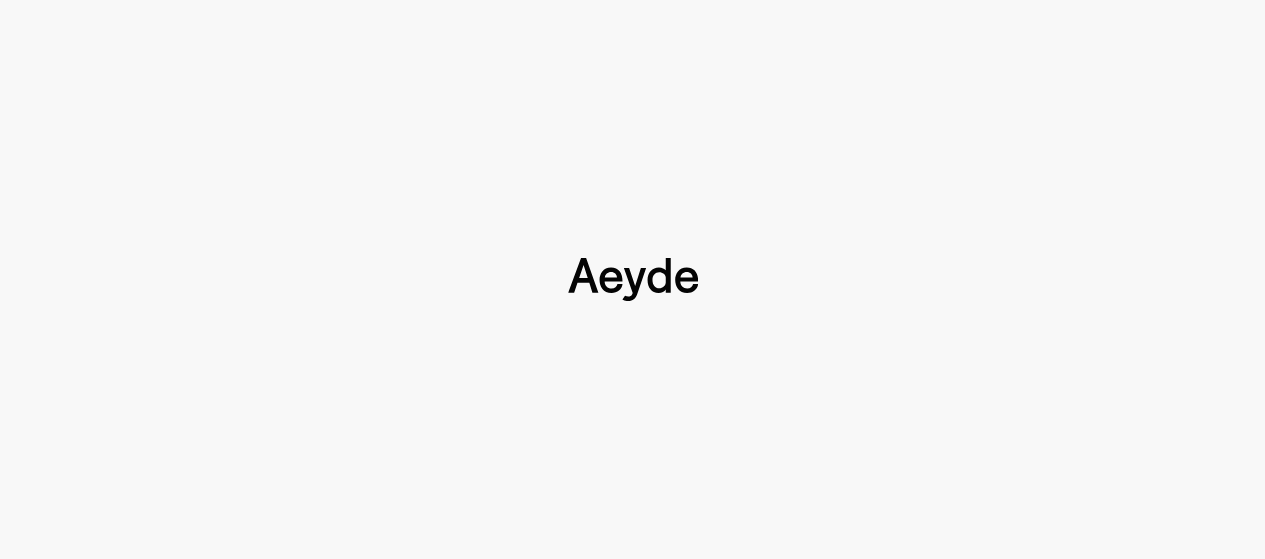 type 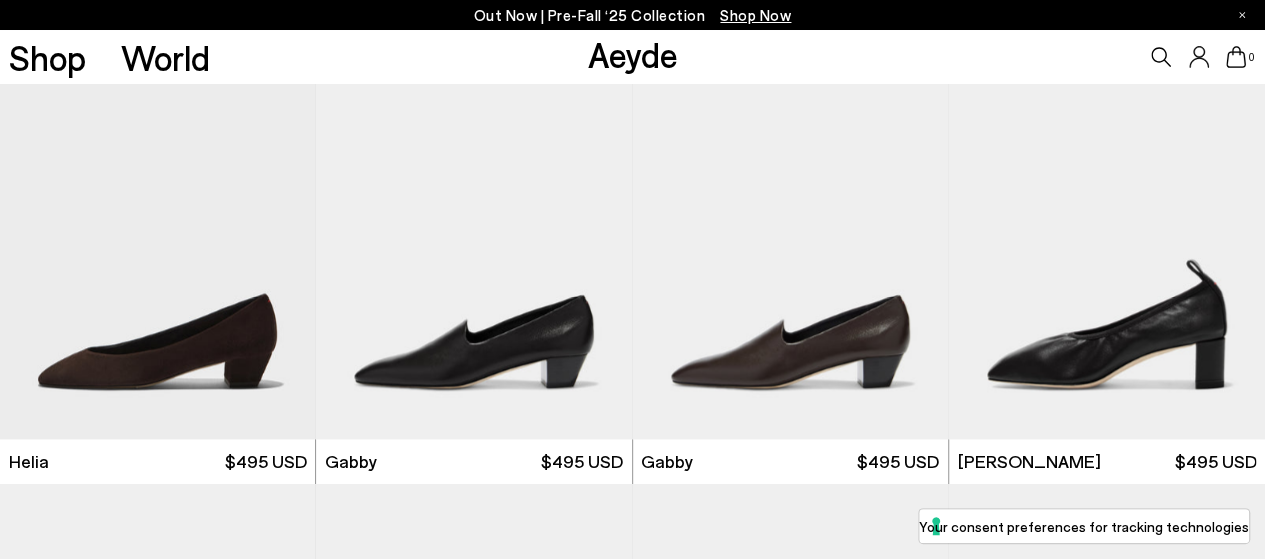 scroll, scrollTop: 0, scrollLeft: 0, axis: both 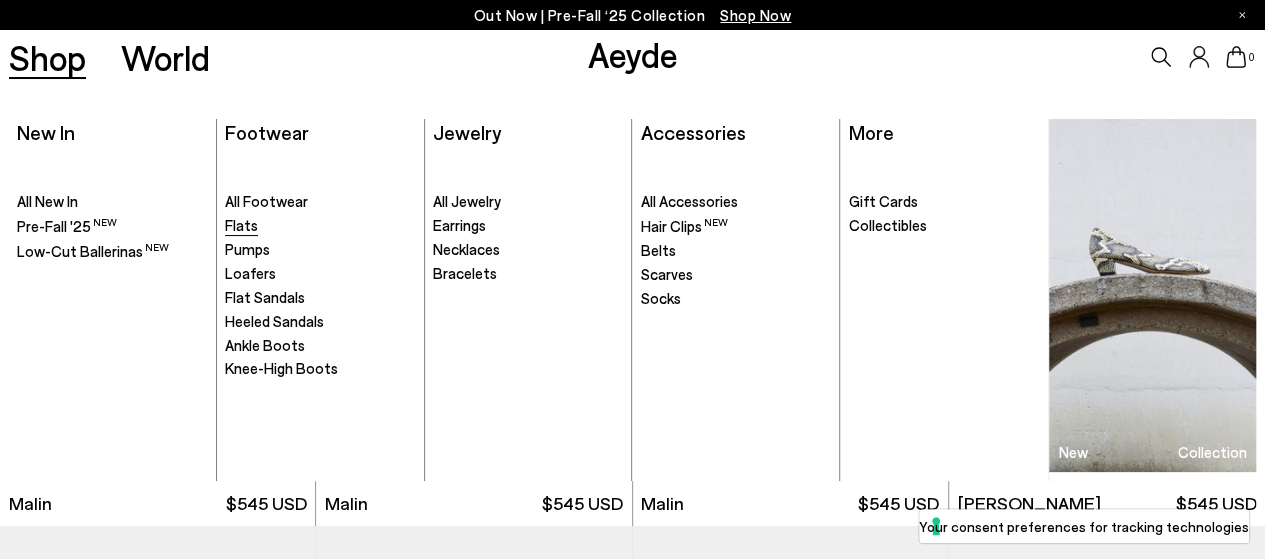 click on "Flats" at bounding box center (241, 225) 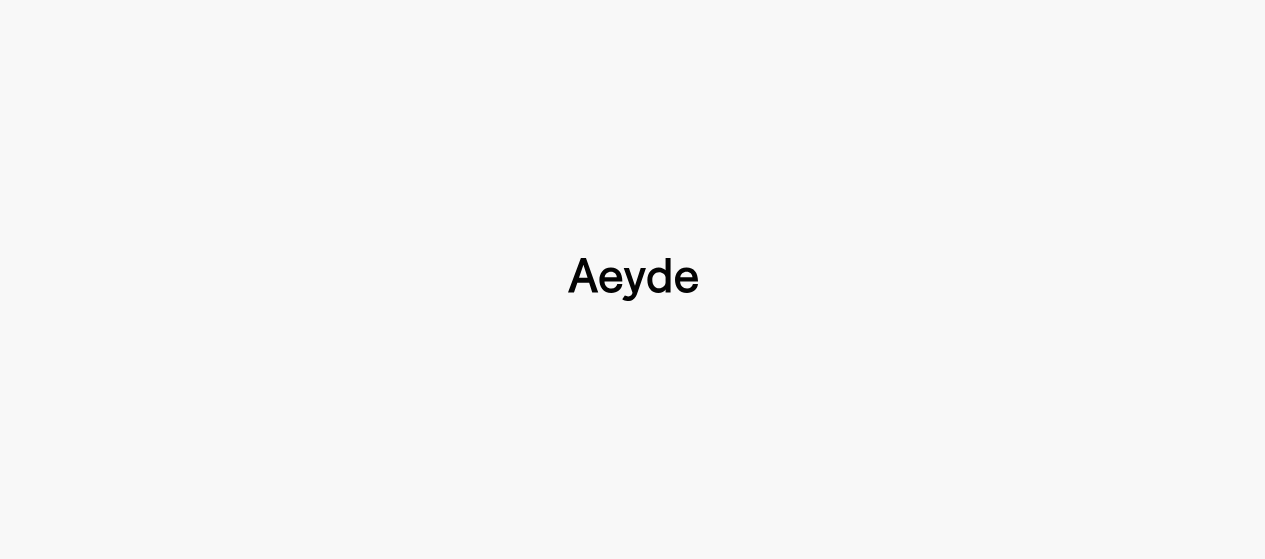 scroll, scrollTop: 0, scrollLeft: 0, axis: both 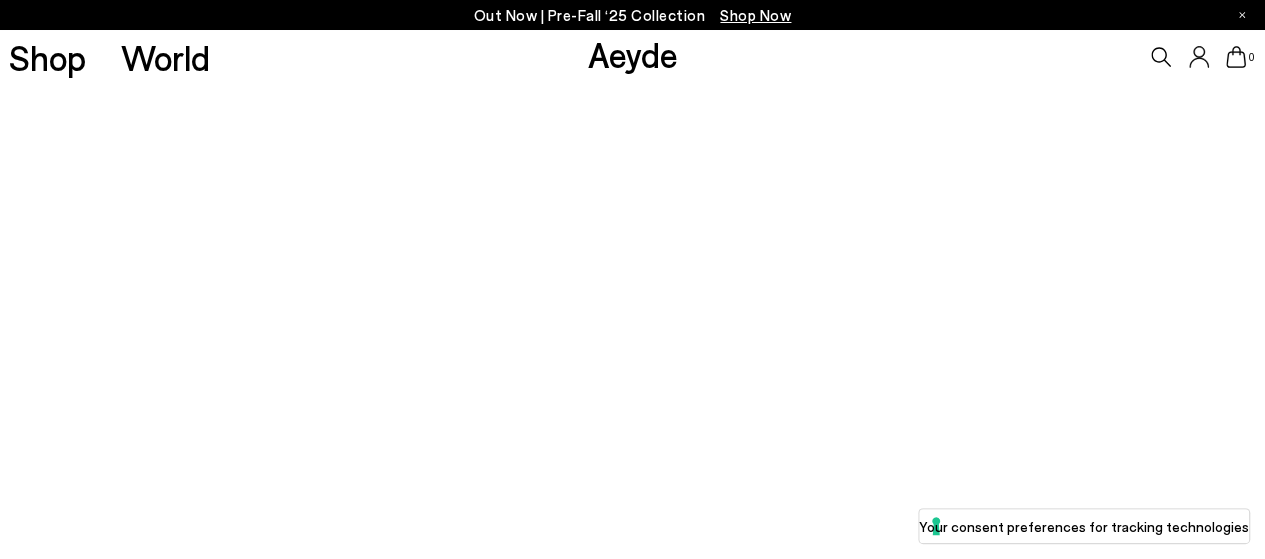 type 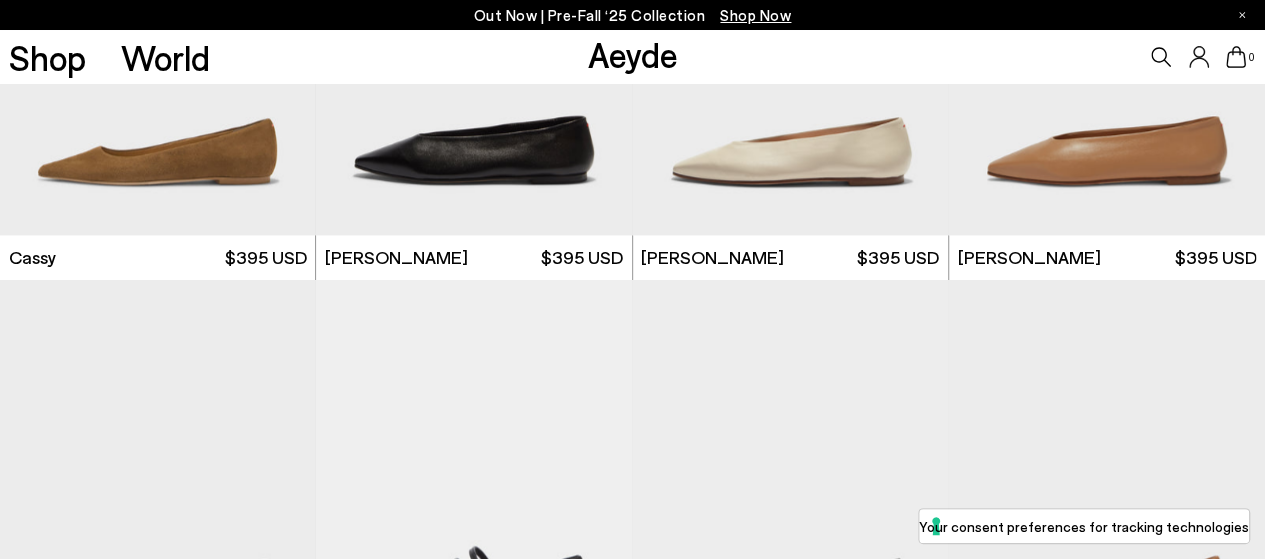 scroll, scrollTop: 1636, scrollLeft: 0, axis: vertical 